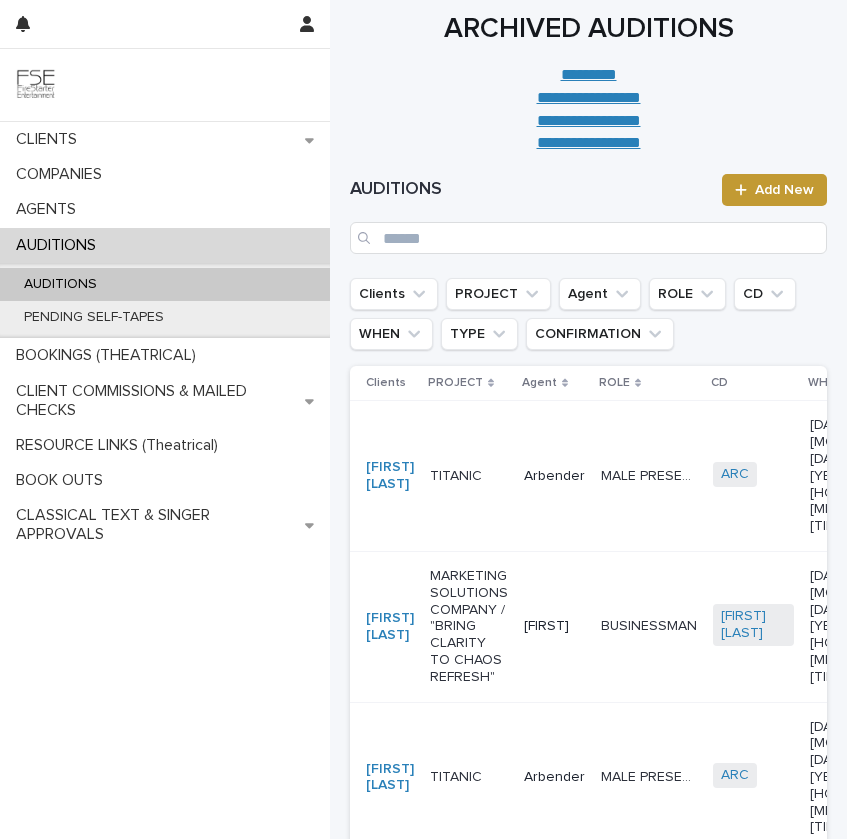 scroll, scrollTop: 0, scrollLeft: 0, axis: both 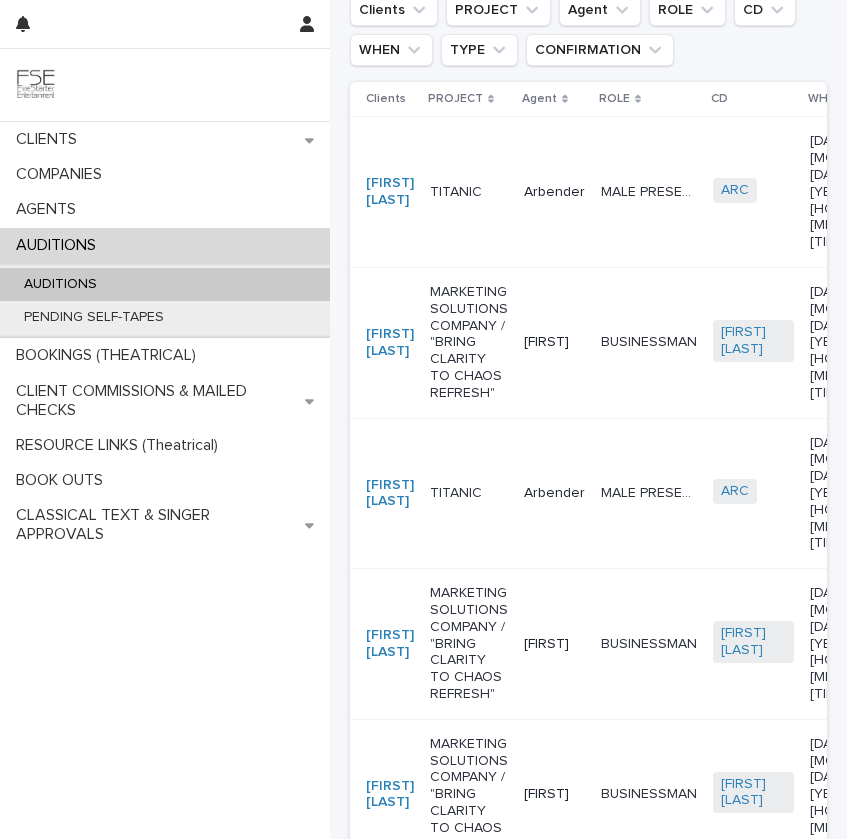 click on "AUDITIONS" at bounding box center [165, 284] 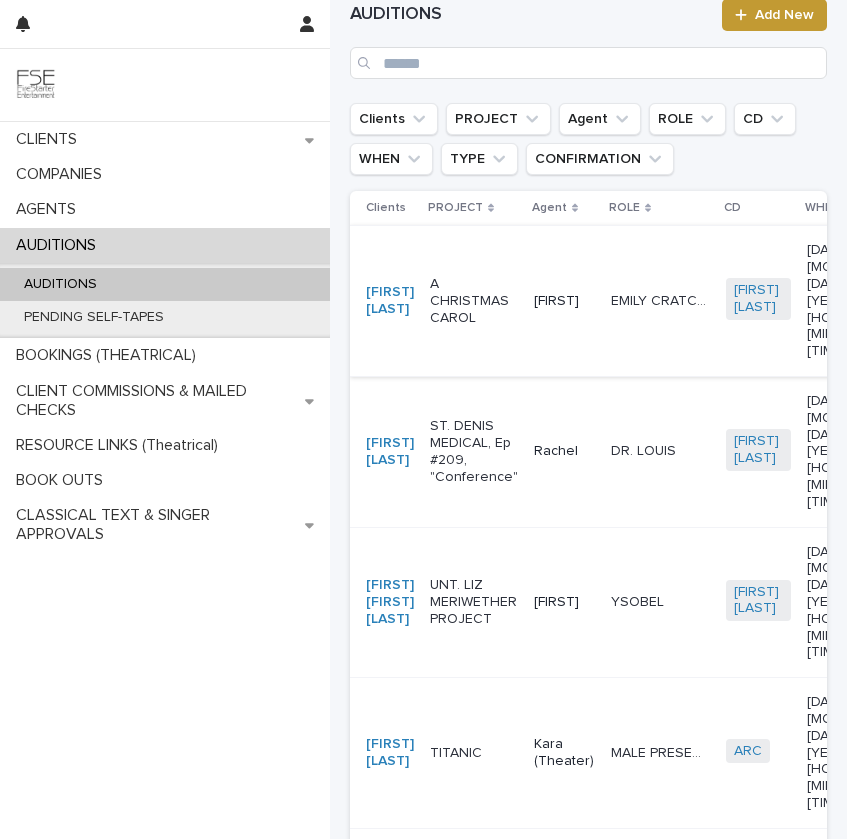 scroll, scrollTop: 0, scrollLeft: 0, axis: both 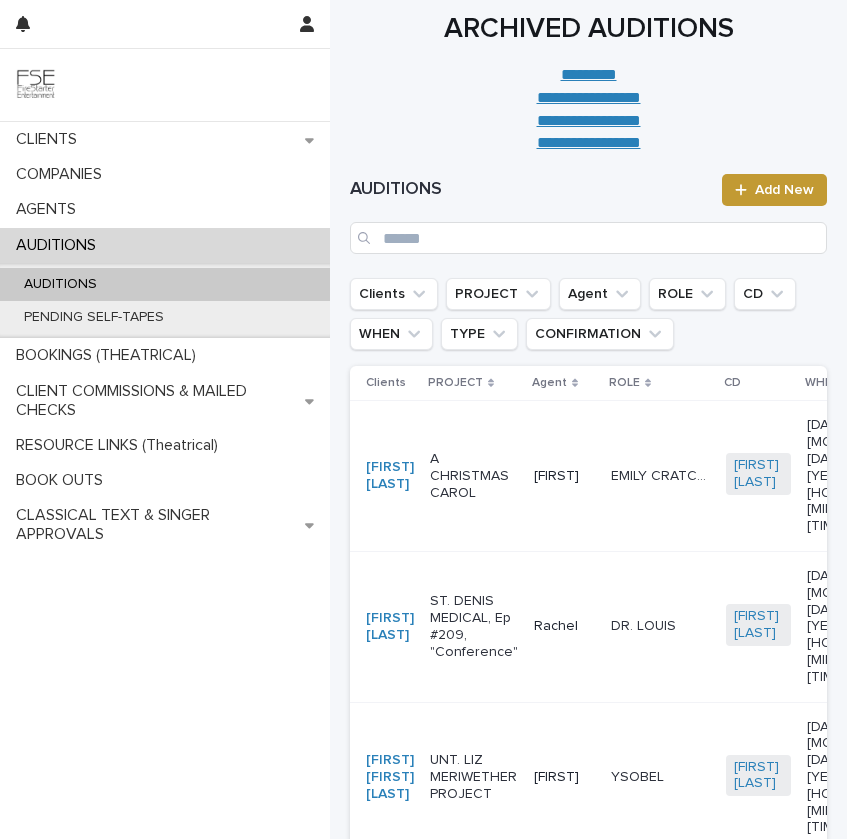 click on "AUDITIONS Add New" at bounding box center [588, 214] 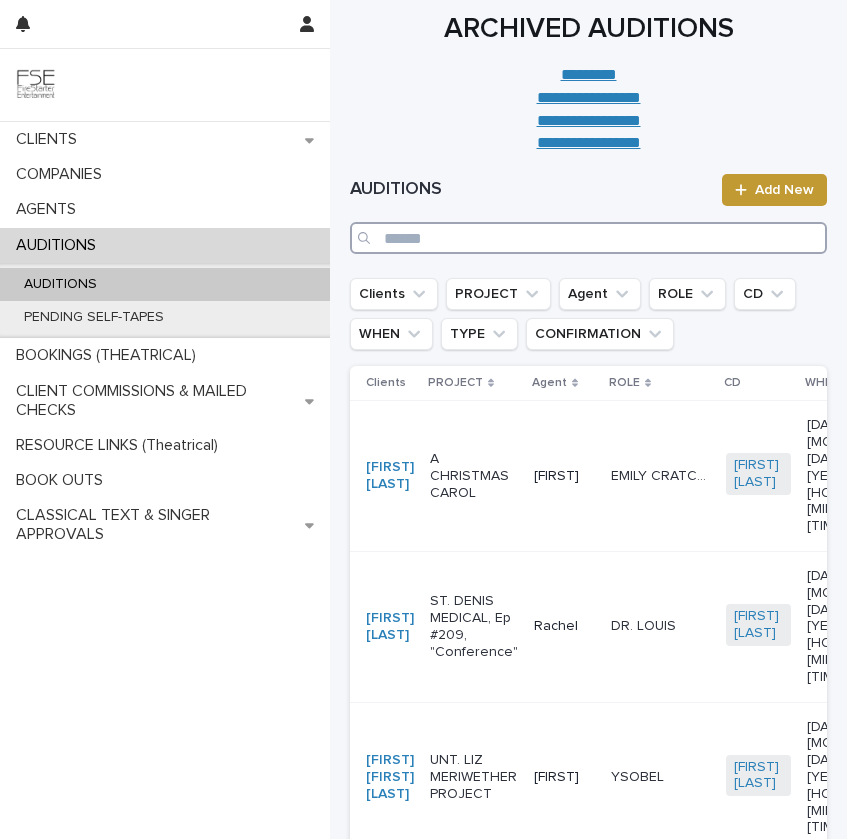 click at bounding box center [588, 238] 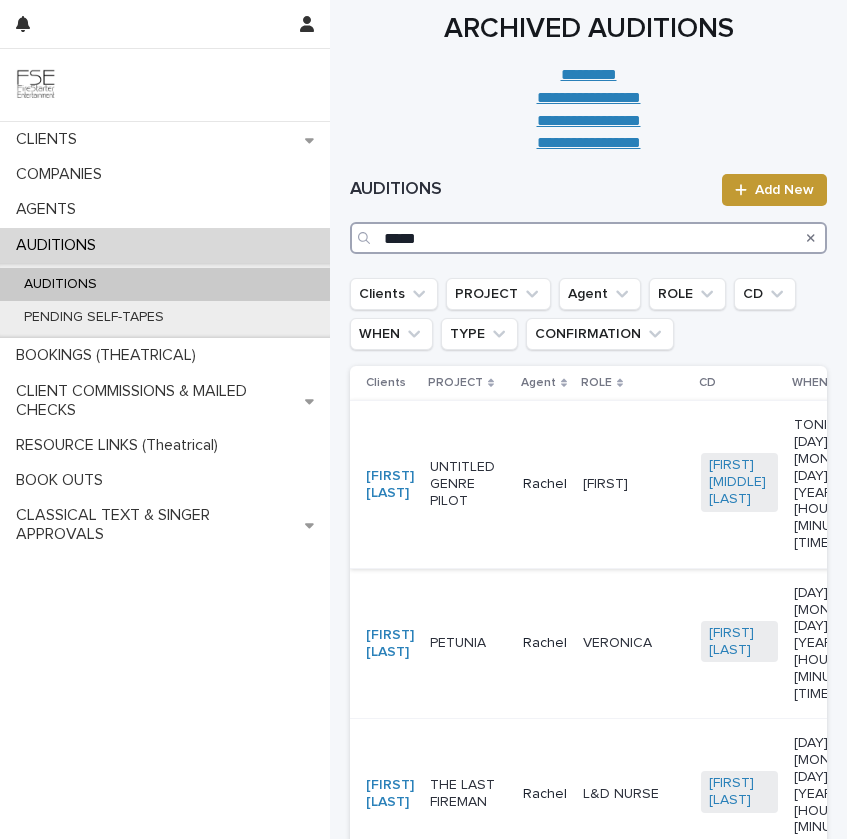 type on "*****" 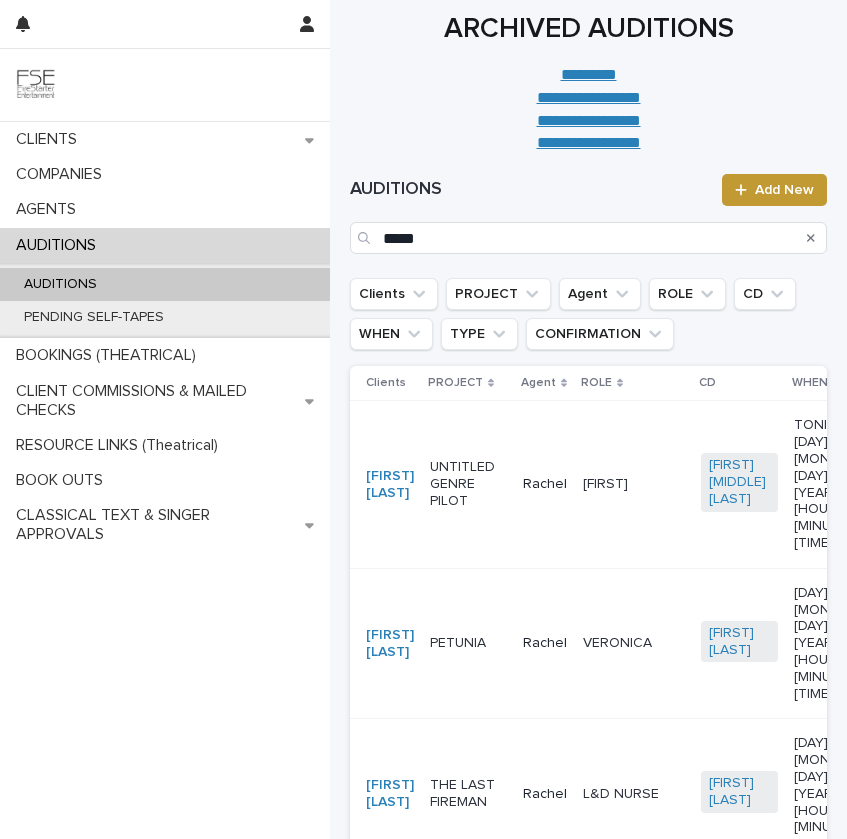 click on "UNTITLED GENRE PILOT" at bounding box center (468, 484) 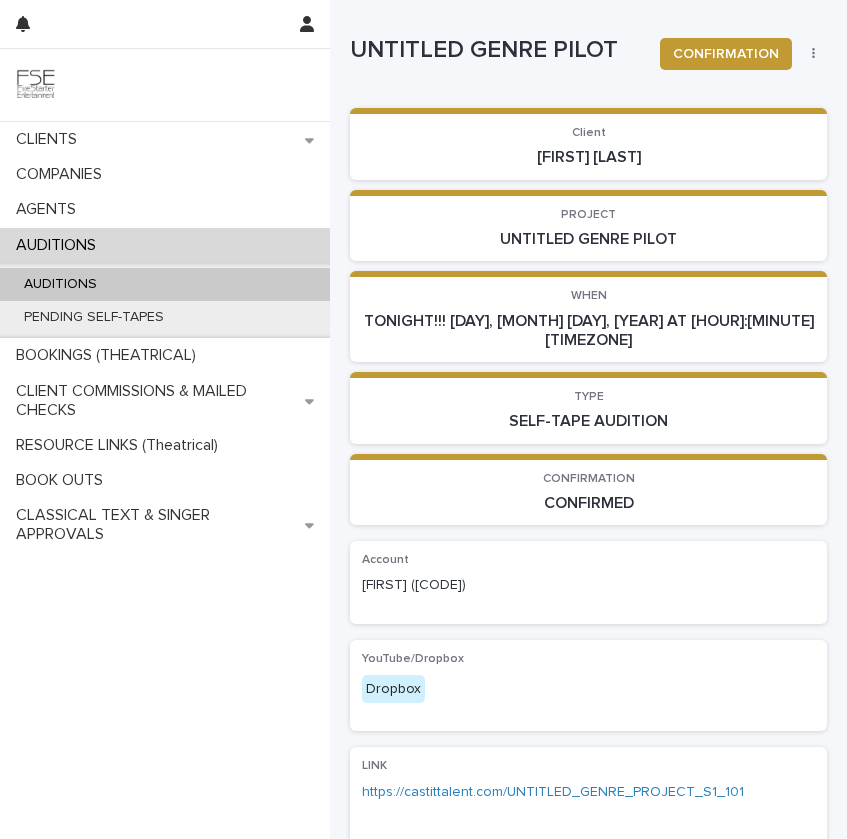 click 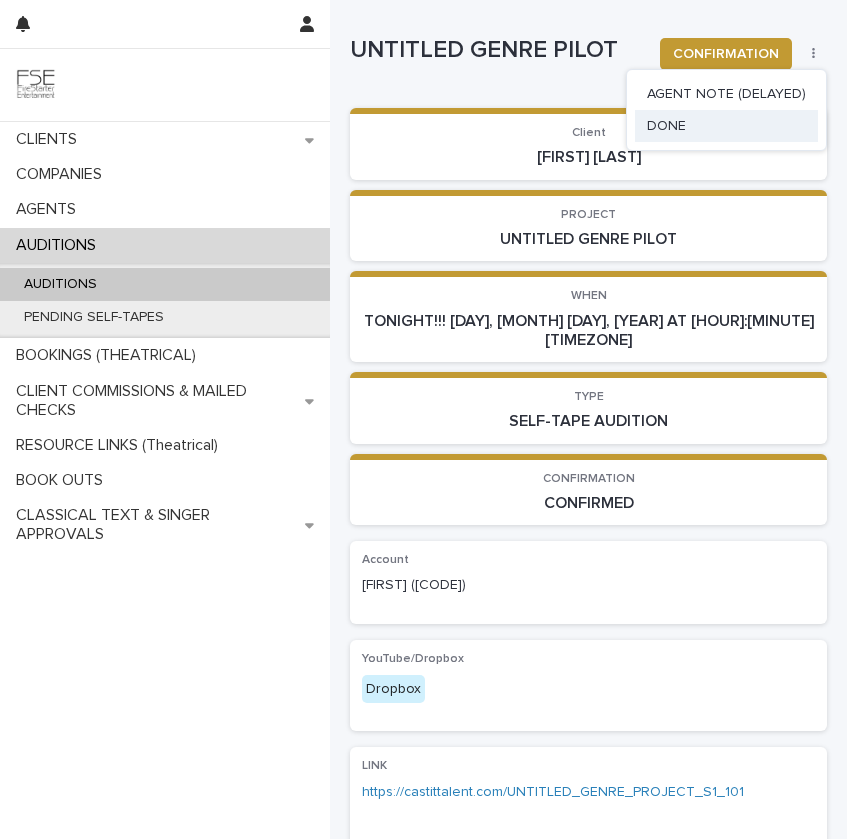 click on "DONE" at bounding box center (726, 126) 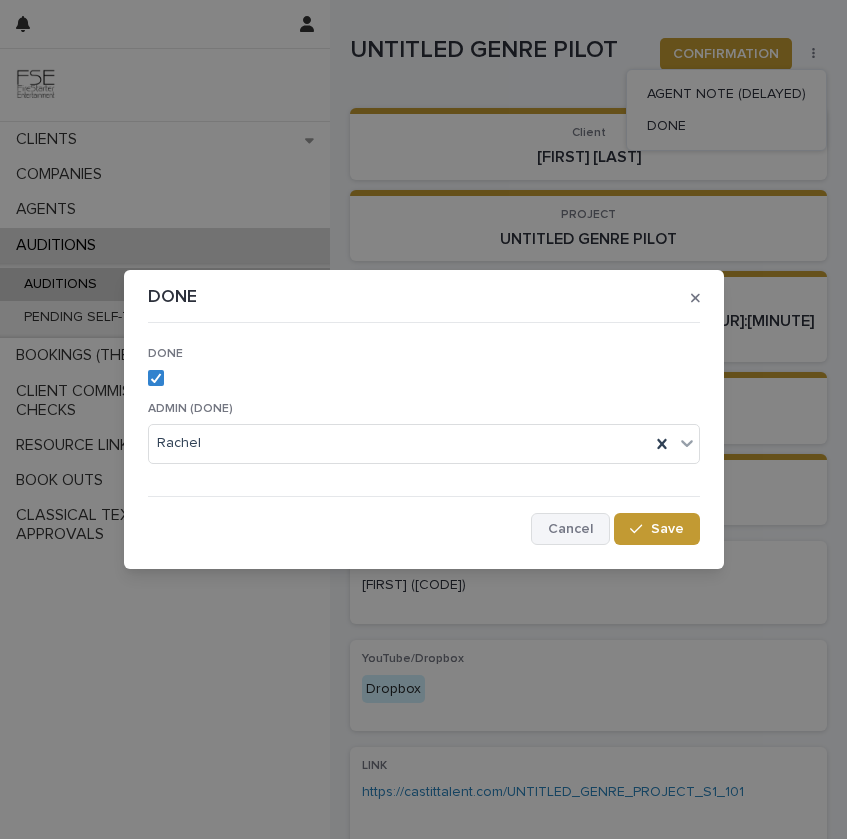 click on "Cancel" at bounding box center (570, 529) 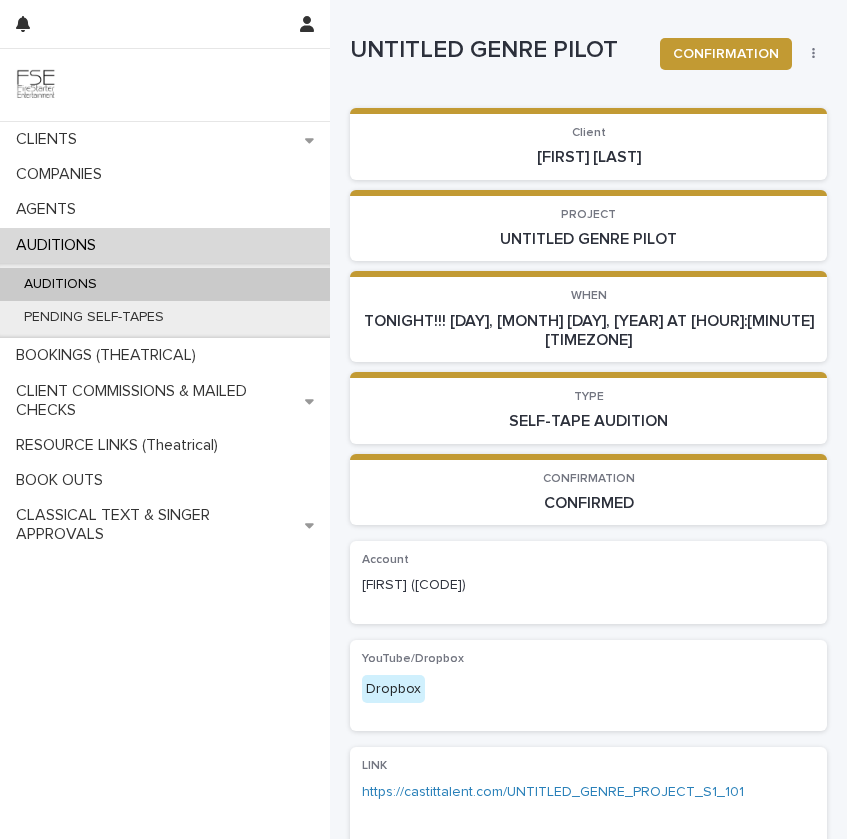 click on "AUDITIONS" at bounding box center (165, 284) 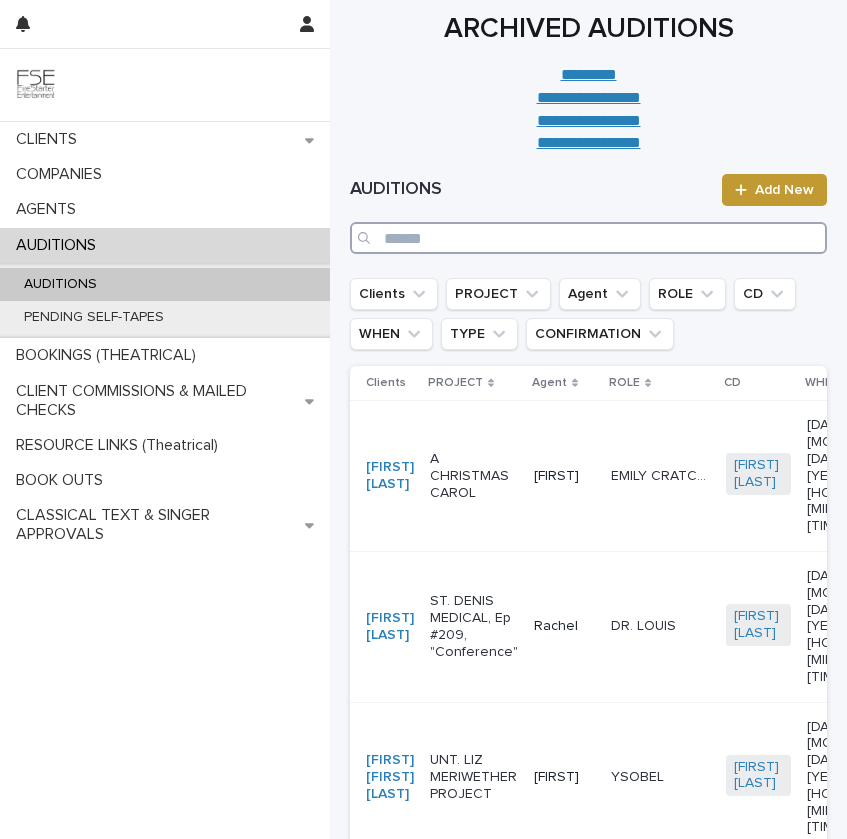 click at bounding box center [588, 238] 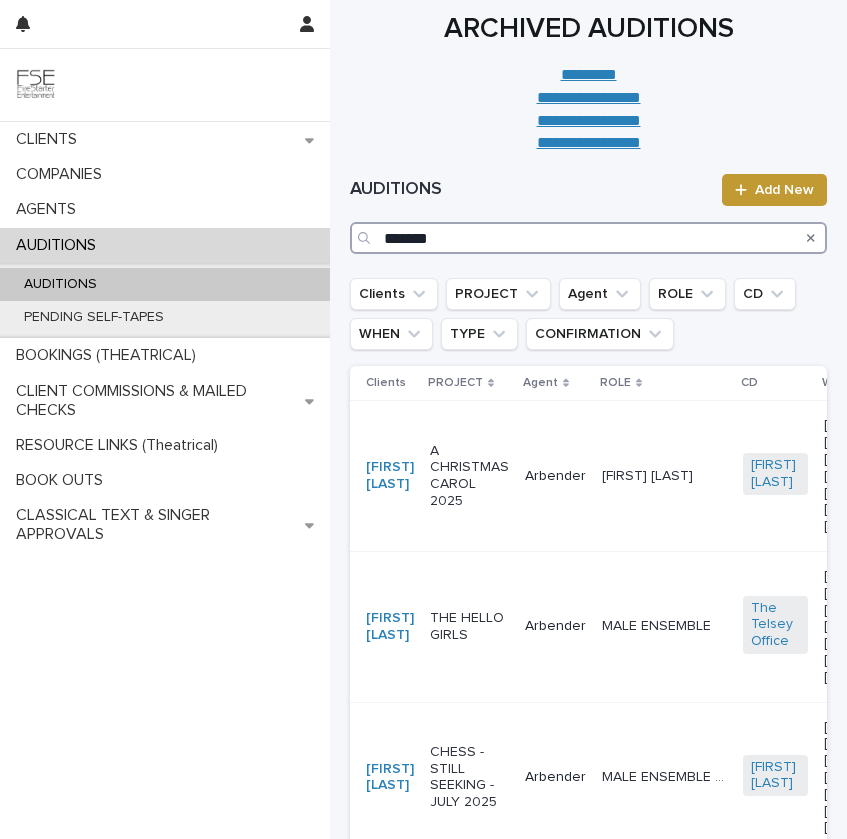 click on "*******" at bounding box center (588, 238) 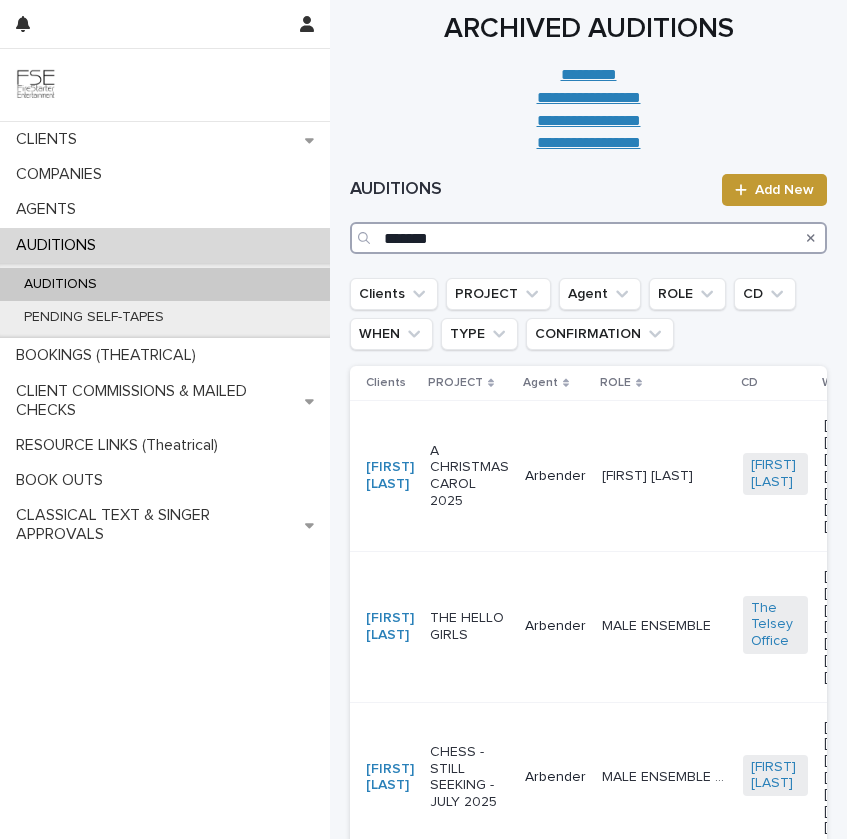 click on "*******" at bounding box center (588, 238) 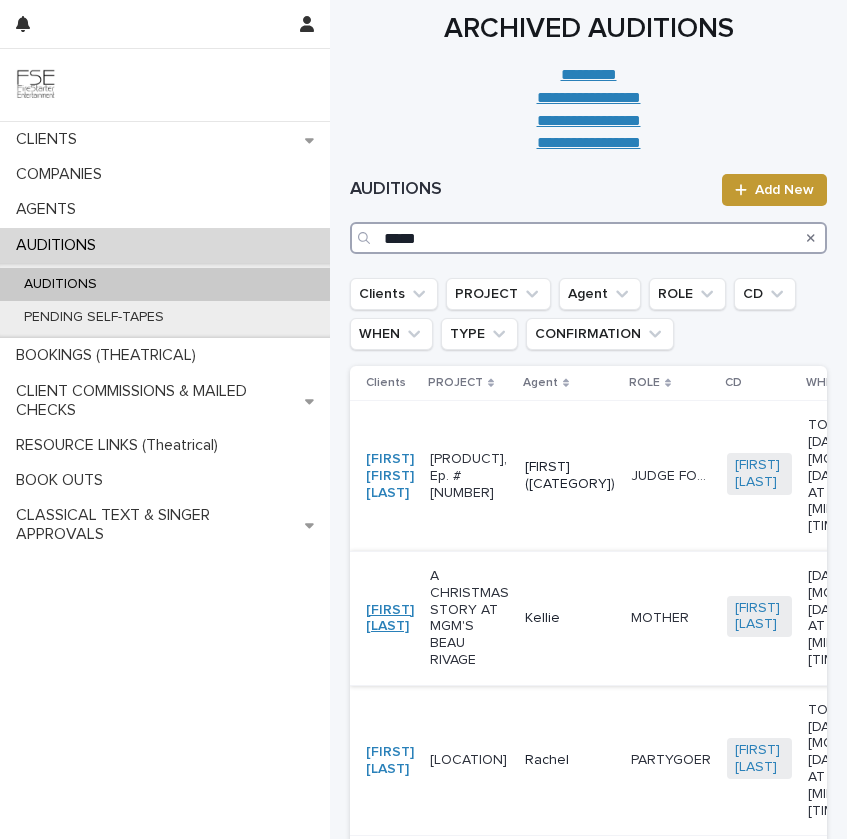 type on "*****" 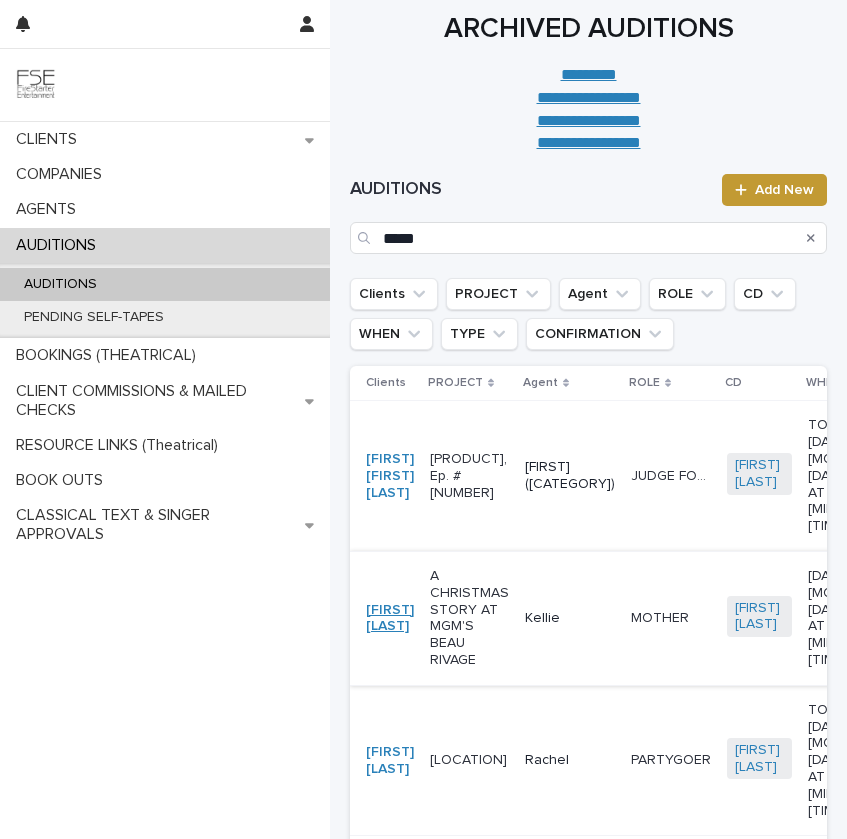 click on "[FIRST] [LAST]" at bounding box center [390, 619] 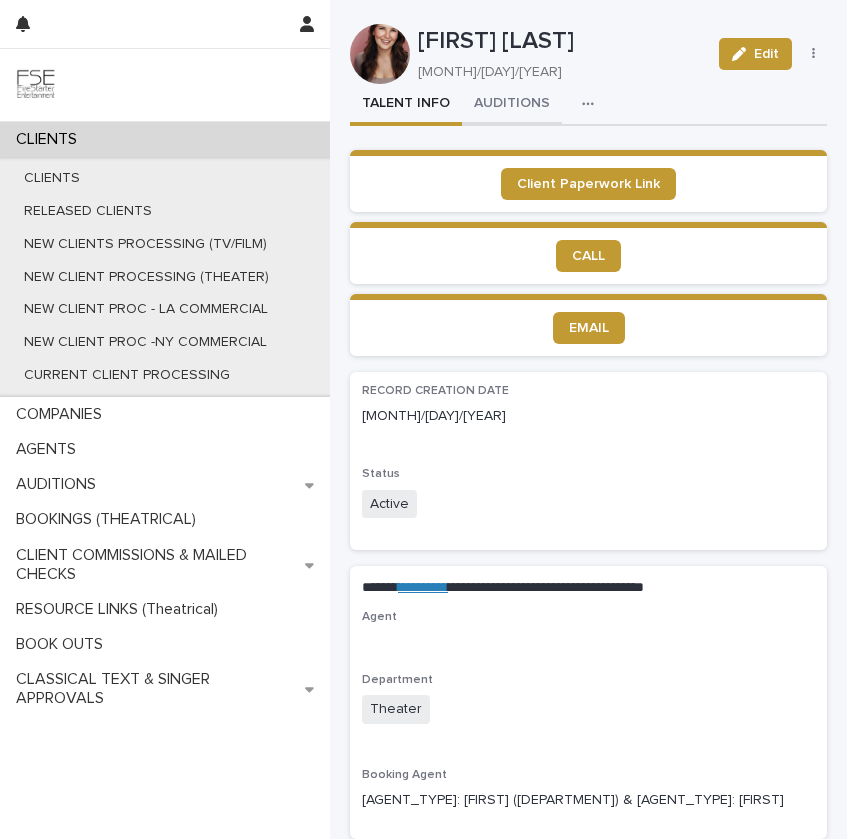 click on "AUDITIONS" at bounding box center (512, 105) 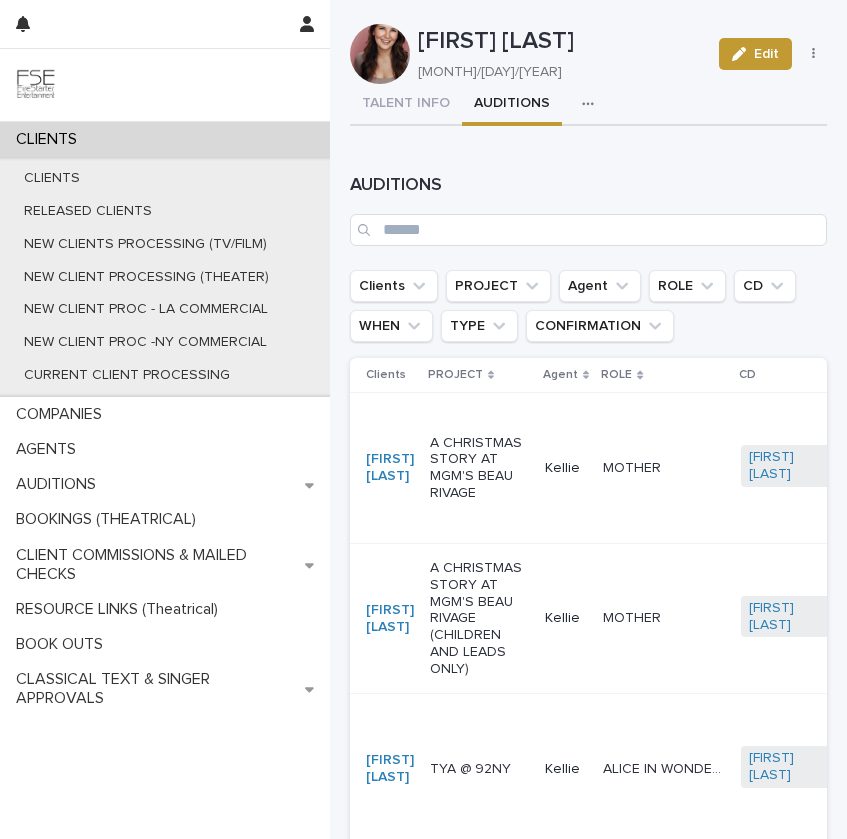 click on "A CHRISTMAS STORY AT MGM'S BEAU RIVAGE" at bounding box center (479, 468) 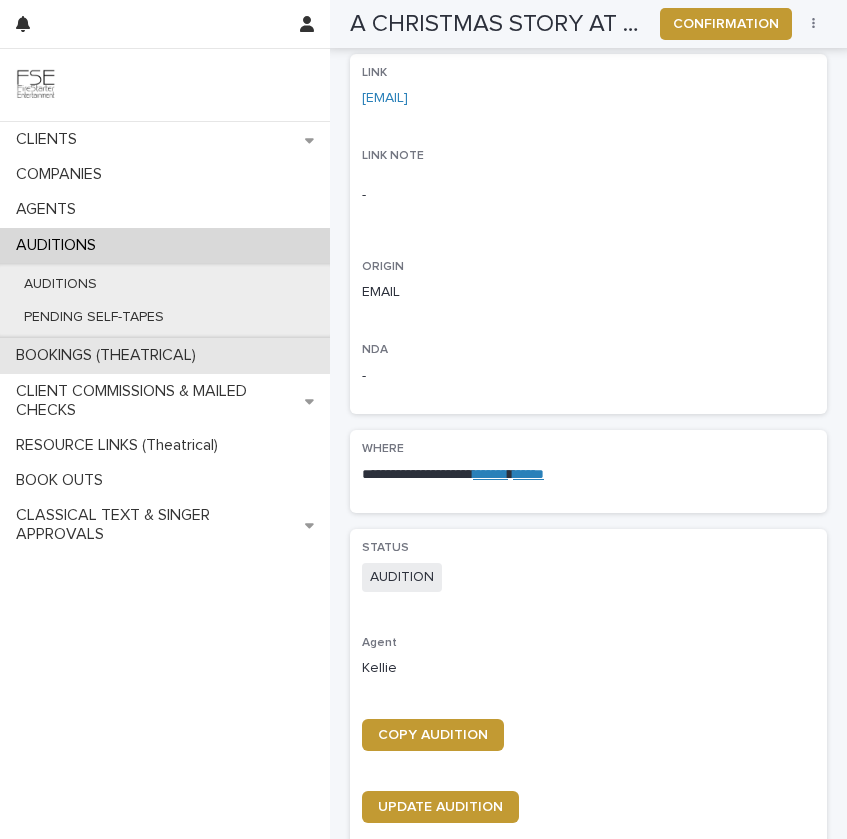 scroll, scrollTop: 584, scrollLeft: 0, axis: vertical 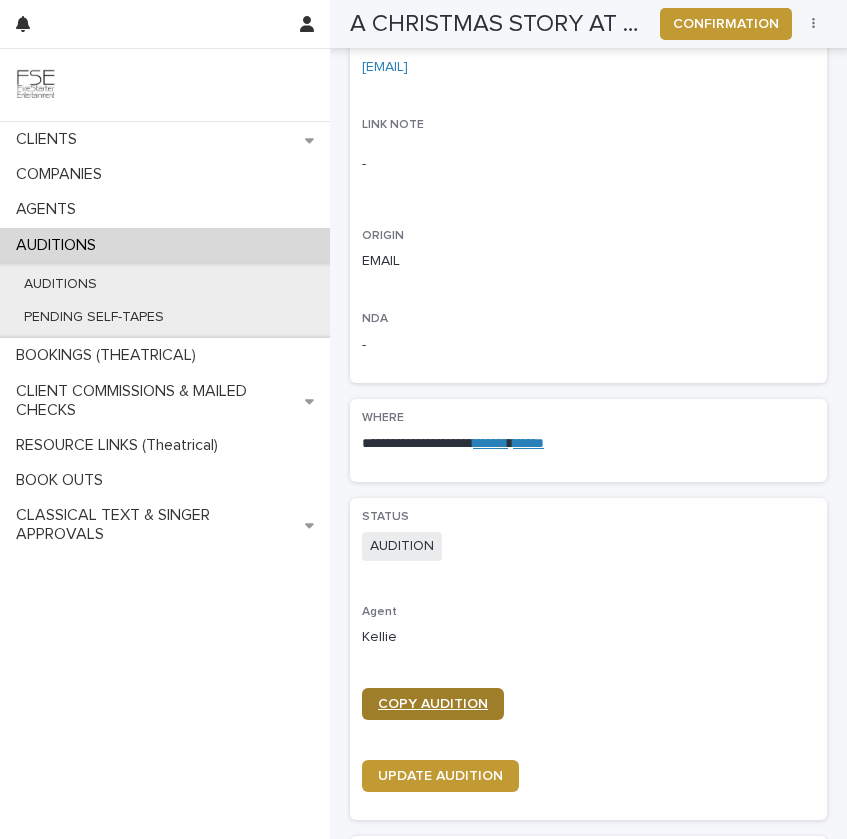 click on "COPY AUDITION" at bounding box center [433, 704] 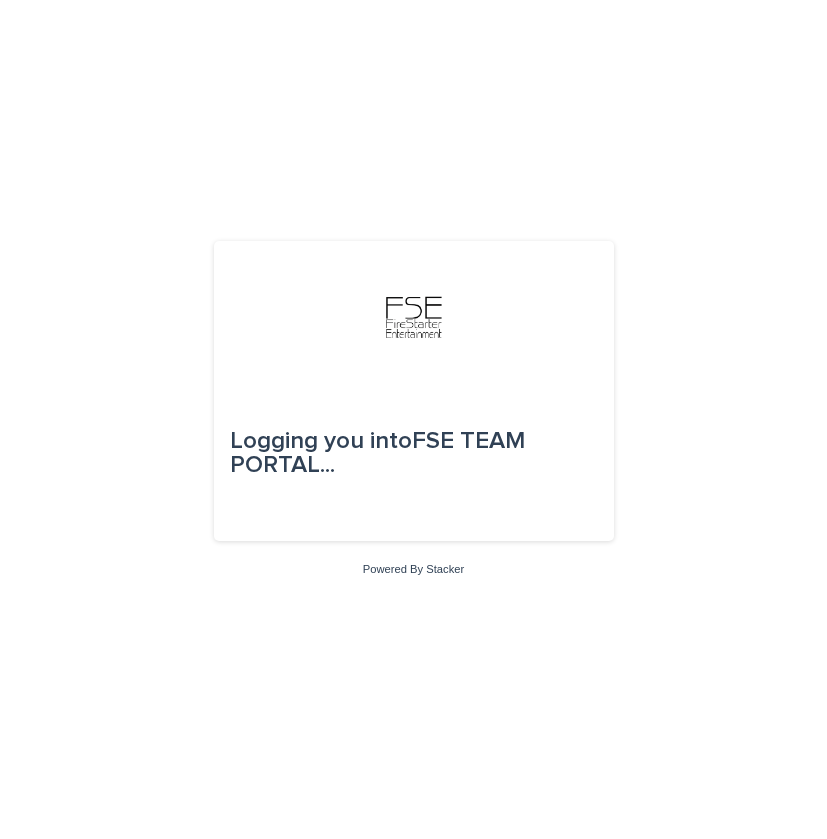 scroll, scrollTop: 0, scrollLeft: 0, axis: both 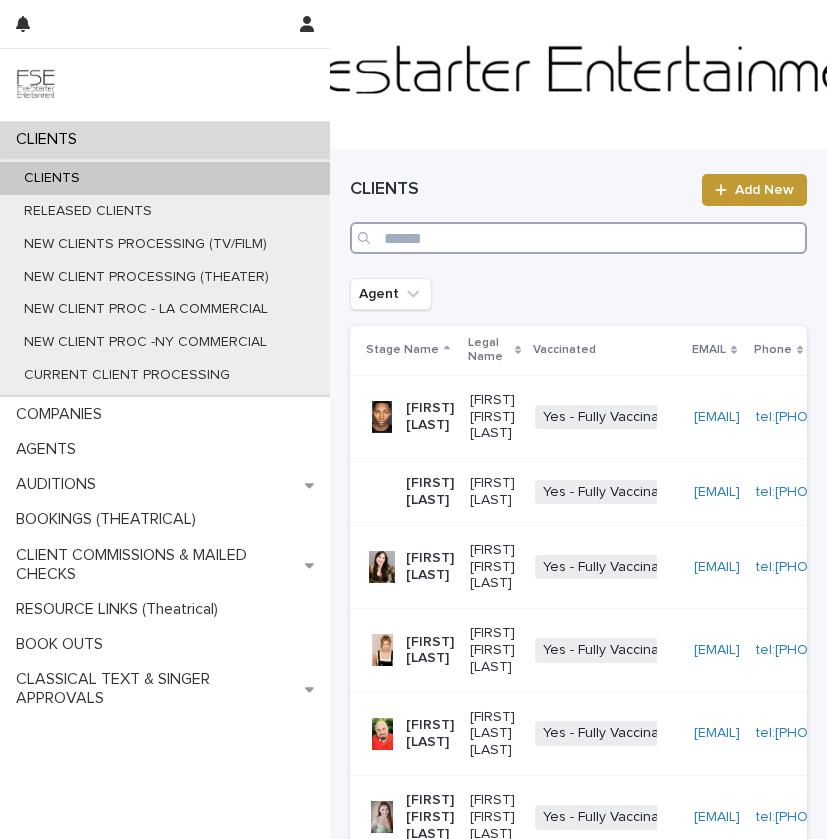 click at bounding box center [578, 238] 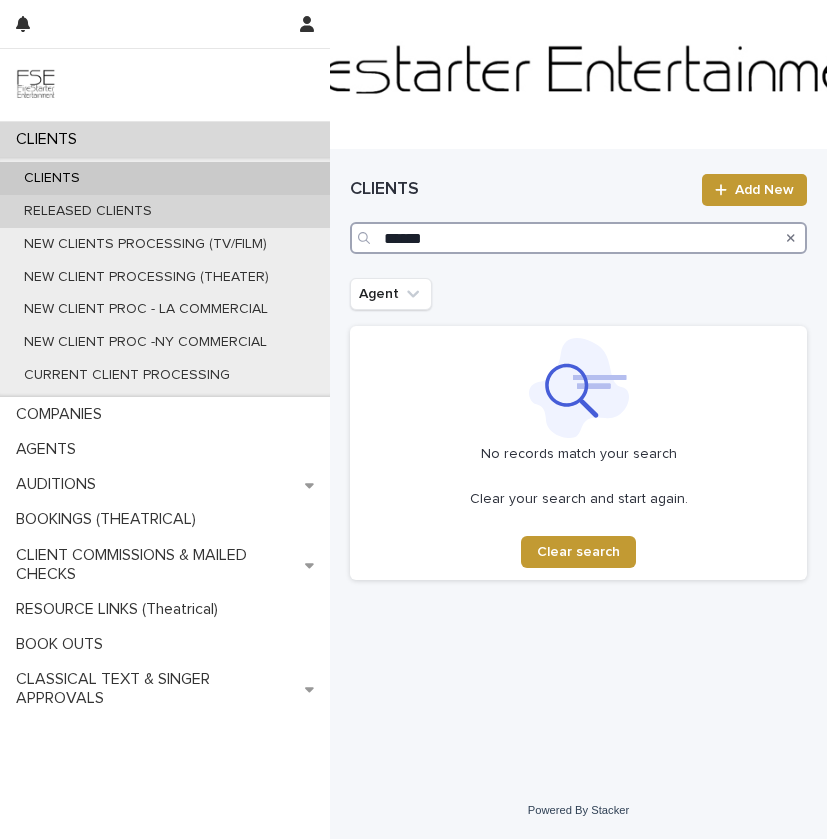 type on "******" 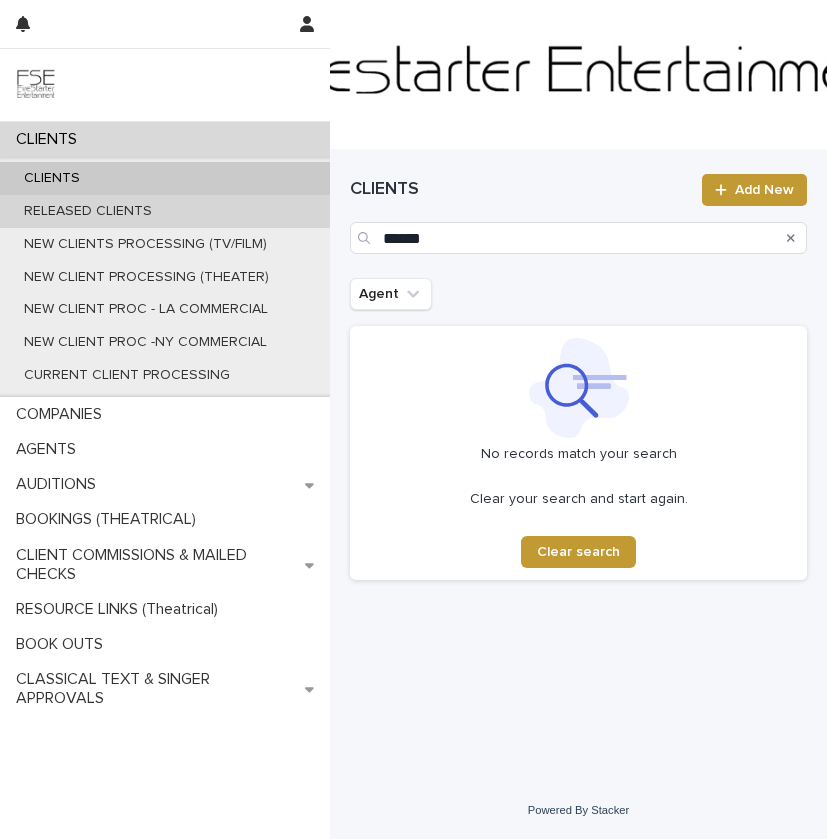 click on "RELEASED CLIENTS" at bounding box center [165, 211] 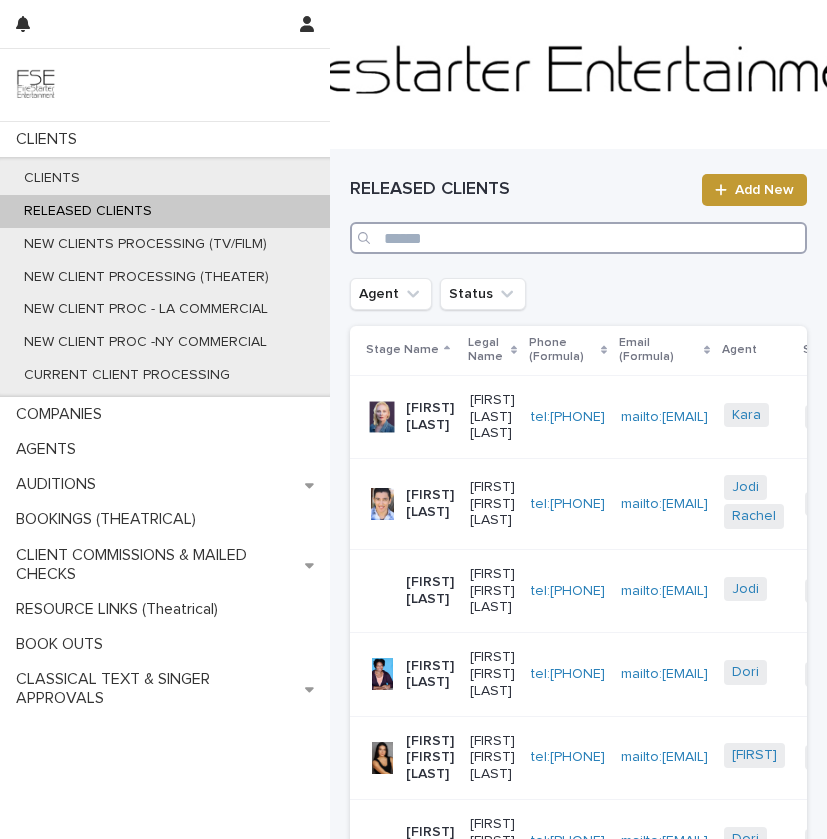 click at bounding box center (578, 238) 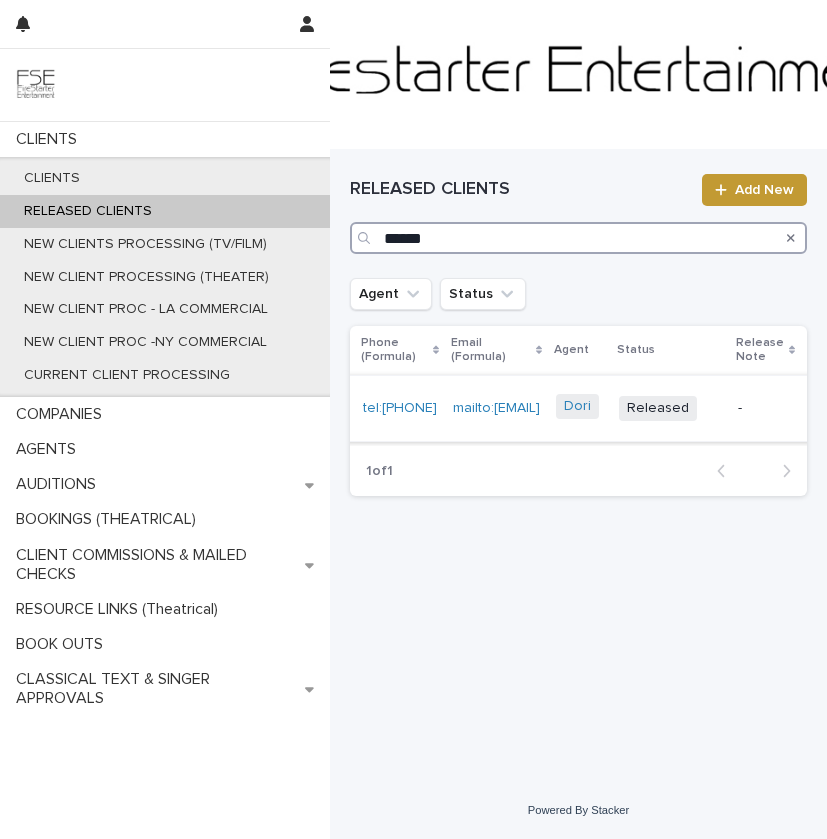 scroll, scrollTop: 0, scrollLeft: 173, axis: horizontal 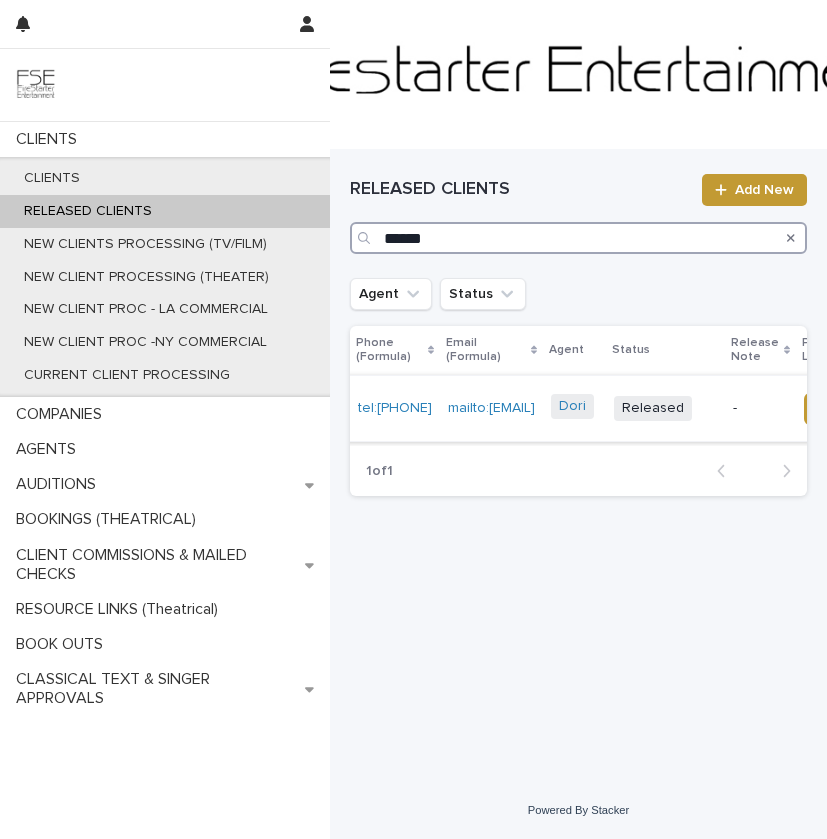 type on "******" 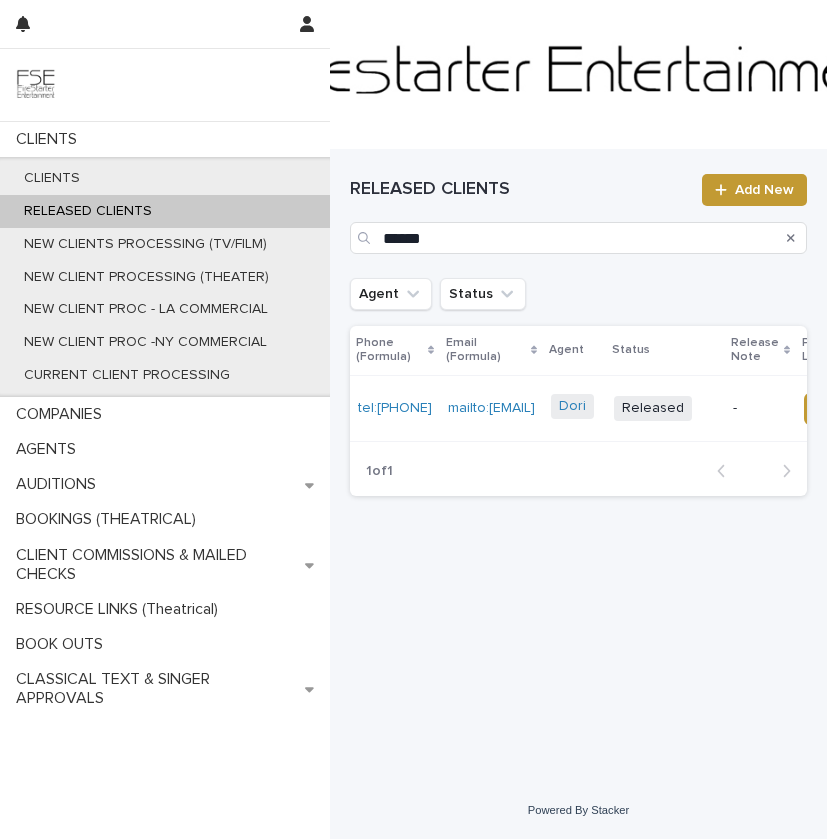 click on "mailto:wruthws@aol.com" at bounding box center [491, 408] 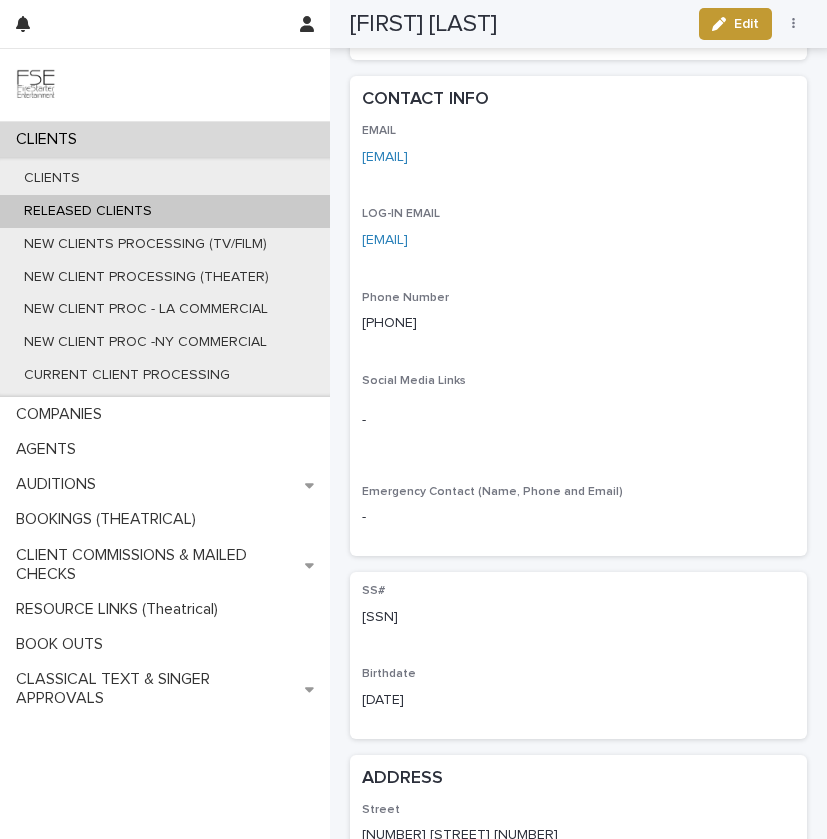 scroll, scrollTop: 1067, scrollLeft: 0, axis: vertical 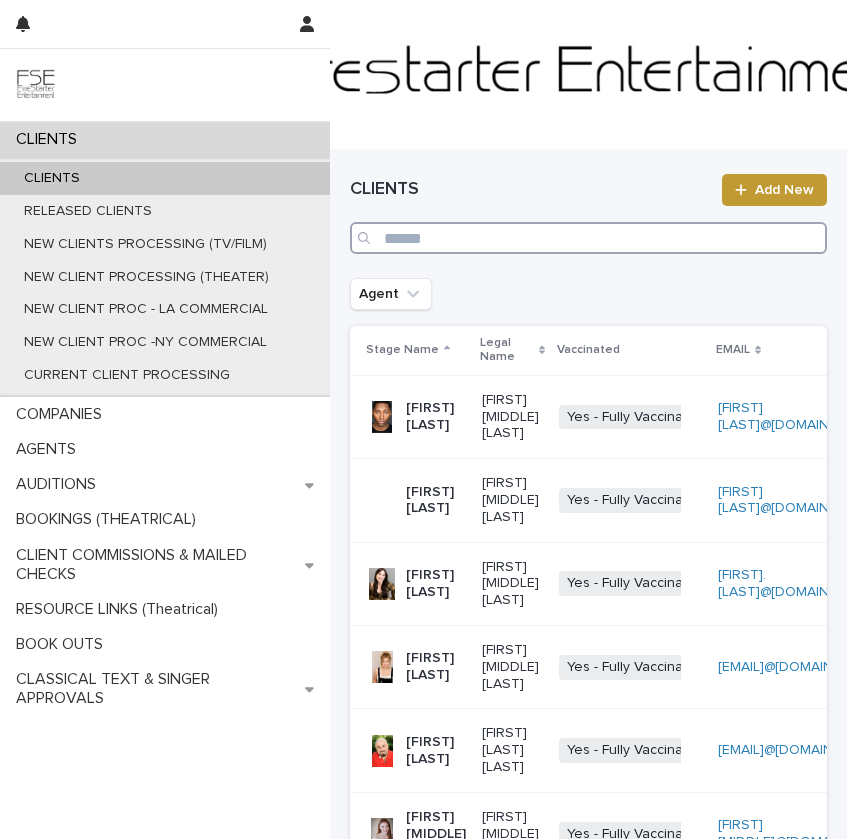 click at bounding box center [588, 238] 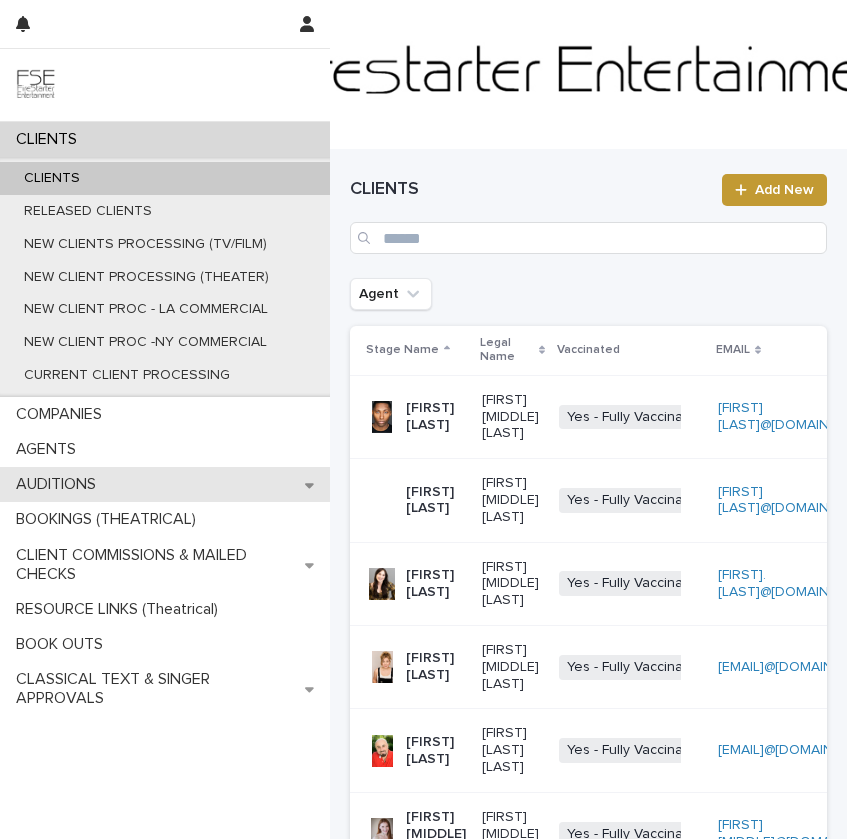 click on "AUDITIONS" at bounding box center (165, 484) 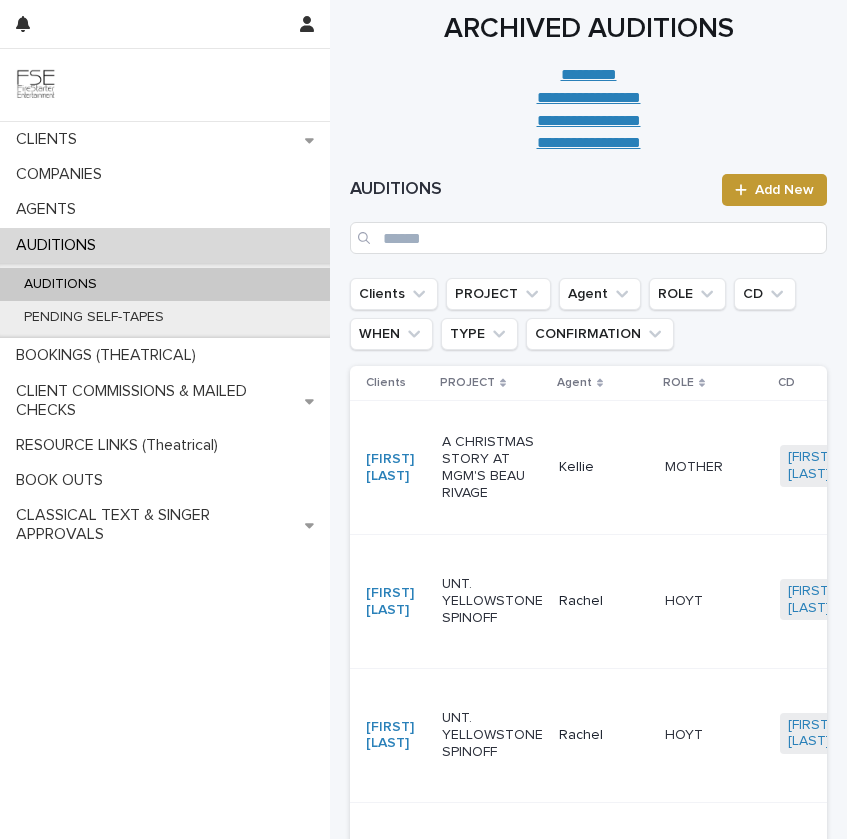 scroll, scrollTop: 0, scrollLeft: 461, axis: horizontal 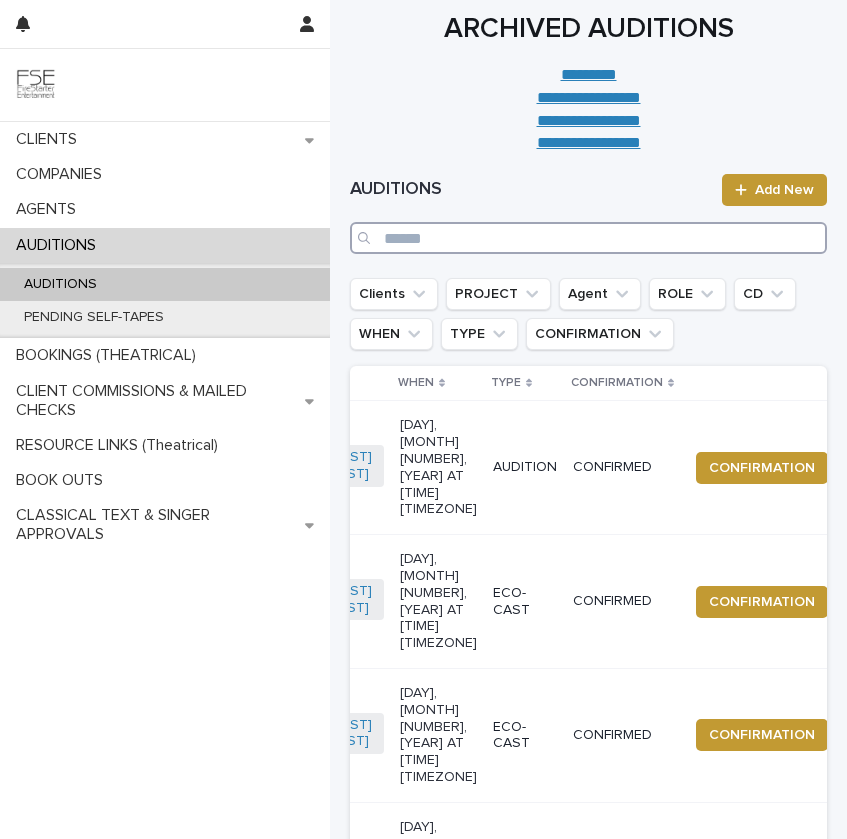 click at bounding box center (588, 238) 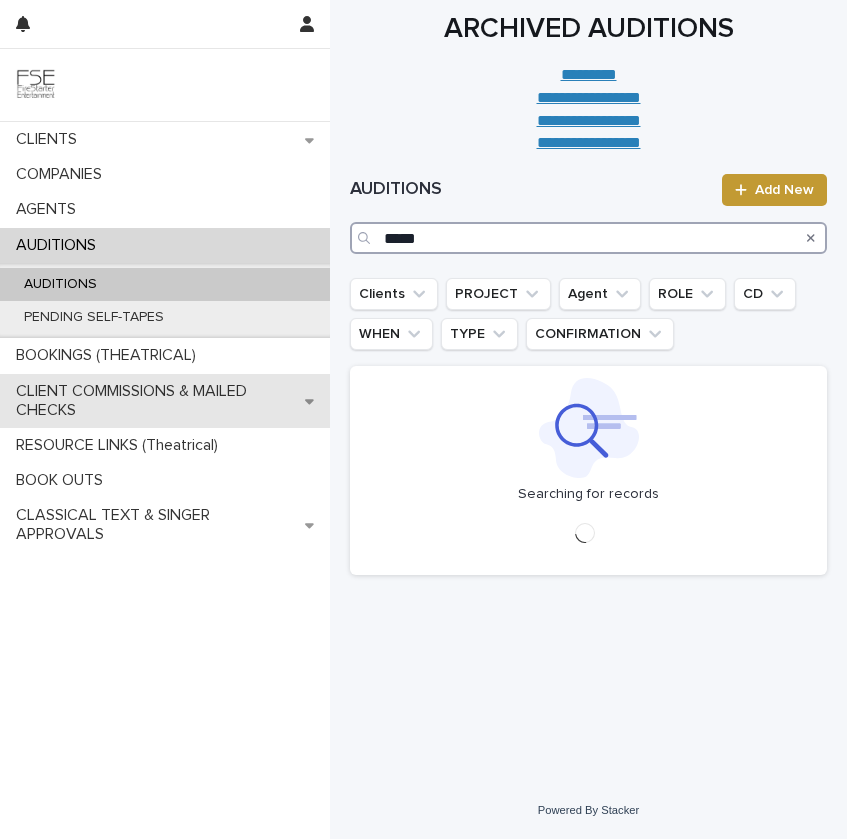 type on "*****" 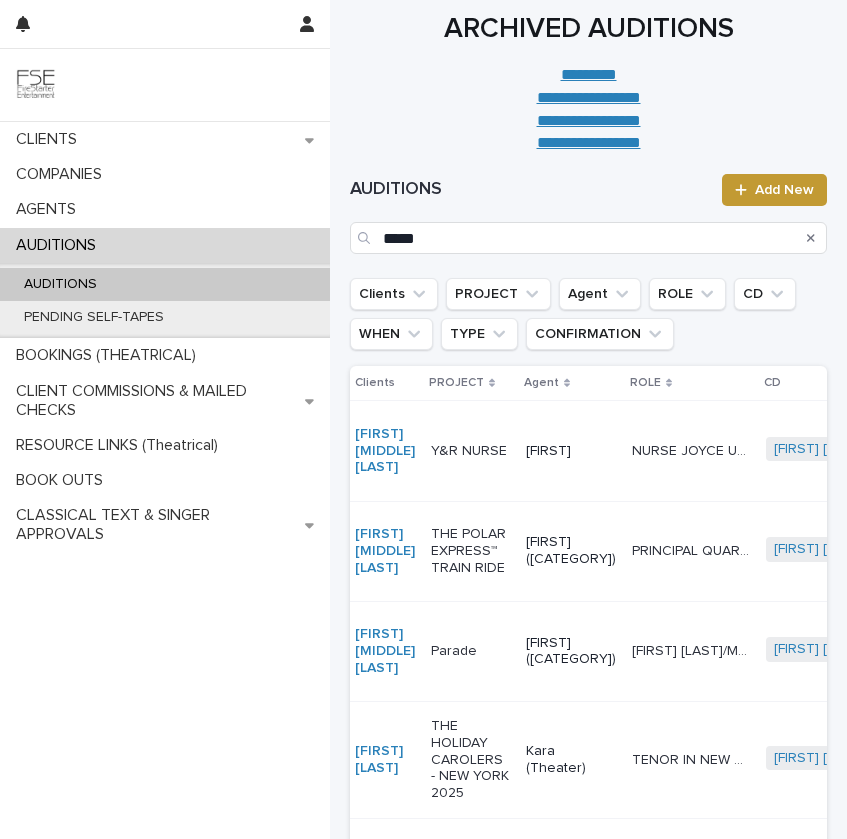 scroll, scrollTop: 0, scrollLeft: 14, axis: horizontal 